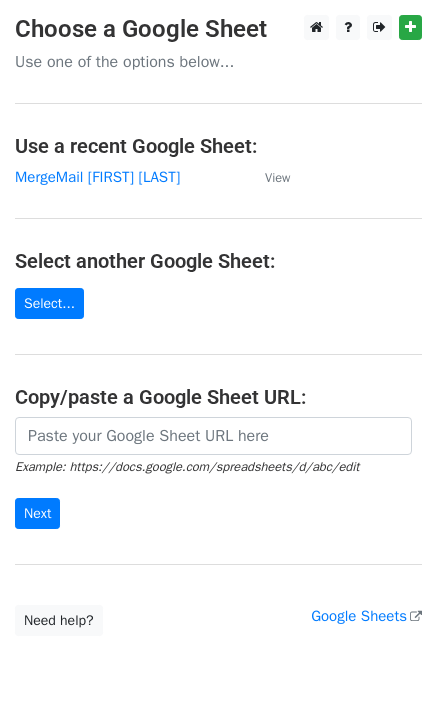 scroll, scrollTop: 0, scrollLeft: 0, axis: both 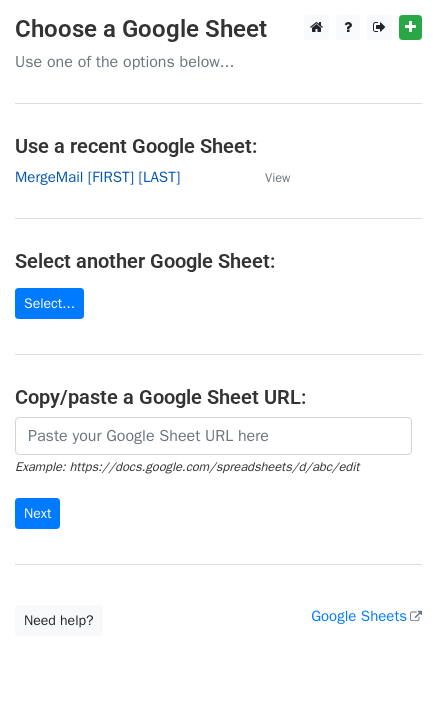 click on "MergeMail [FIRST] [LAST]" at bounding box center [97, 177] 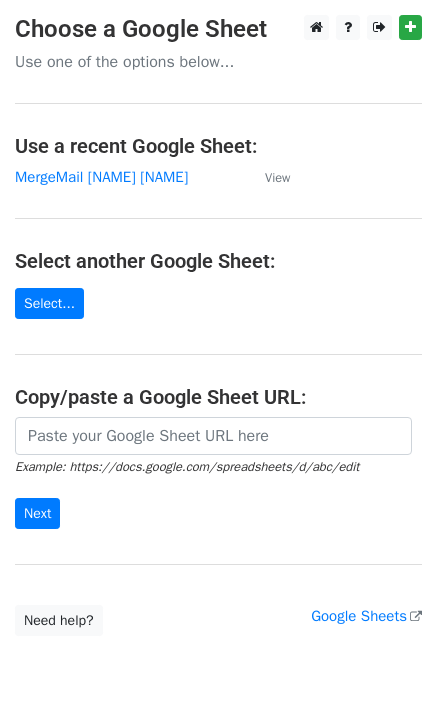 scroll, scrollTop: 0, scrollLeft: 0, axis: both 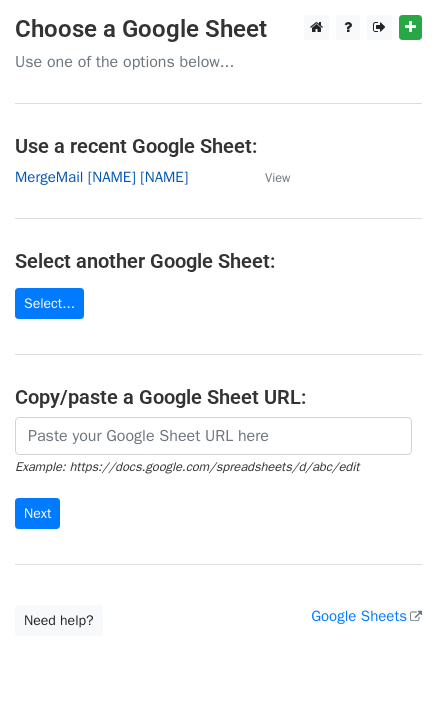 click on "MergeMail [FIRST] [LAST]" at bounding box center [101, 177] 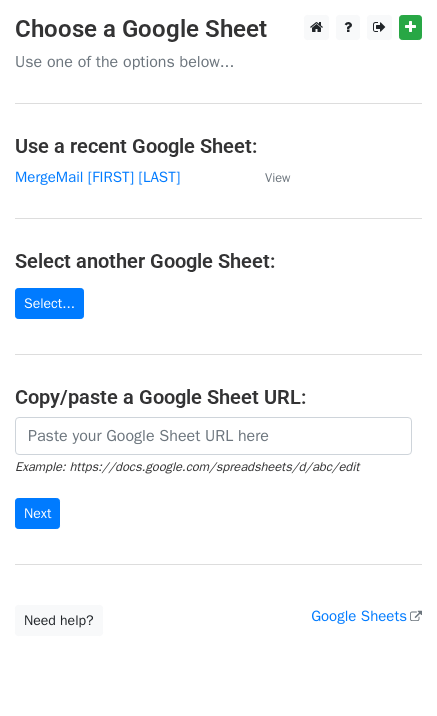 scroll, scrollTop: 0, scrollLeft: 0, axis: both 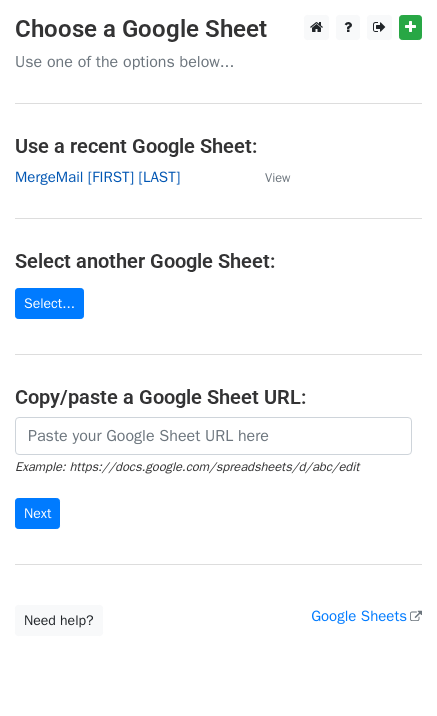 click on "MergeMail [FIRST] [LAST]" at bounding box center (97, 177) 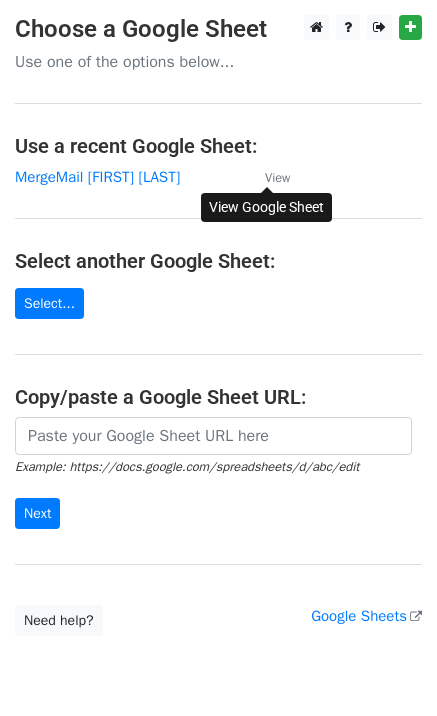click on "View" at bounding box center (277, 178) 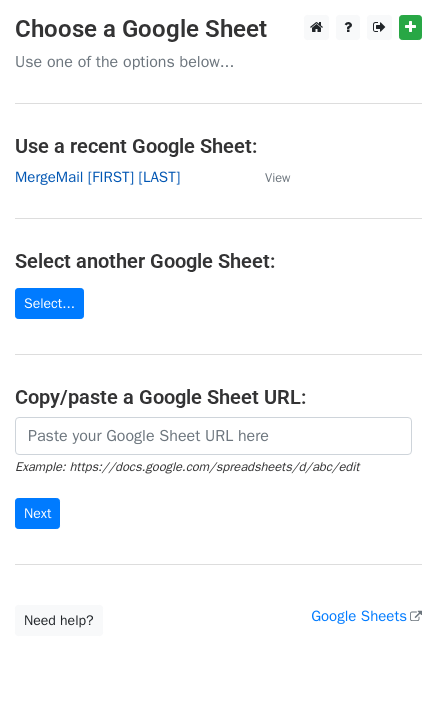 click on "MergeMail [FIRST] [LAST]" at bounding box center (97, 177) 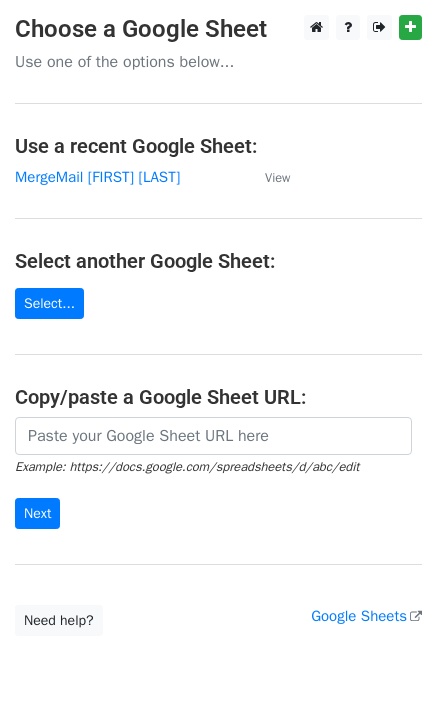 scroll, scrollTop: 0, scrollLeft: 0, axis: both 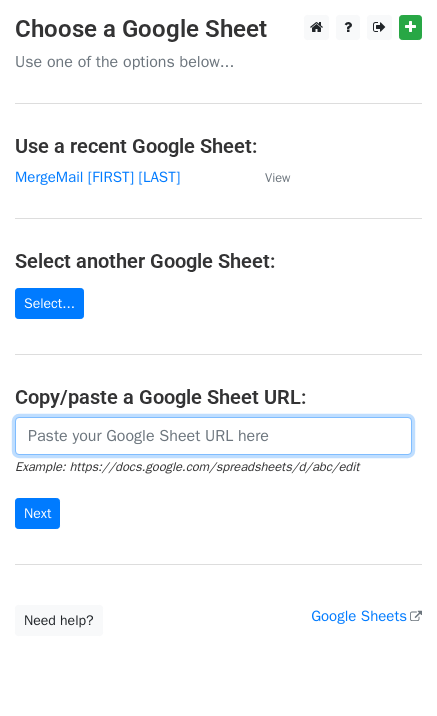 click at bounding box center (213, 436) 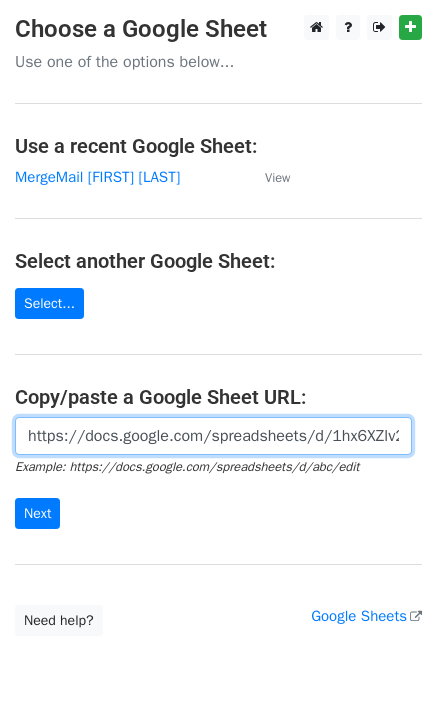 scroll, scrollTop: 0, scrollLeft: 546, axis: horizontal 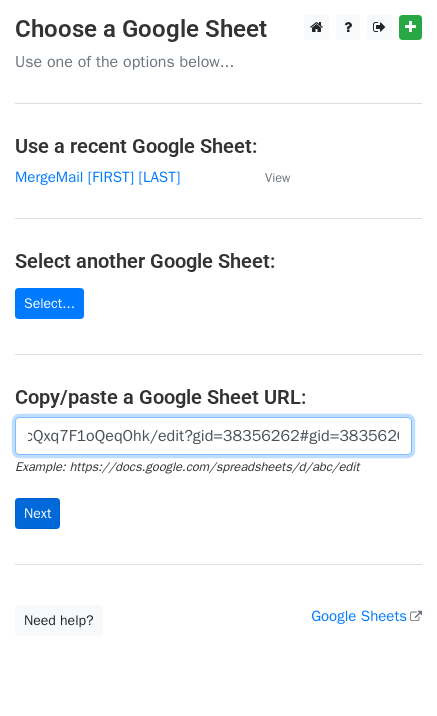 type on "https://docs.google.com/spreadsheets/d/1hx6XZlv2tICn42yxkq3Uspjs0-YzHcQxq7F1oQeqOhk/edit?gid=38356262#gid=38356262" 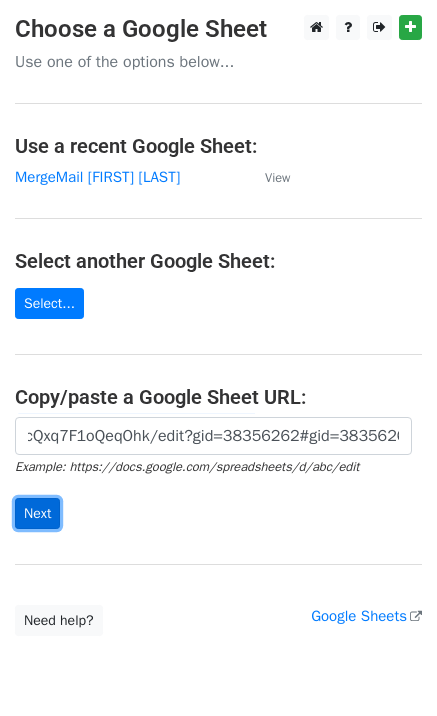 scroll, scrollTop: 0, scrollLeft: 0, axis: both 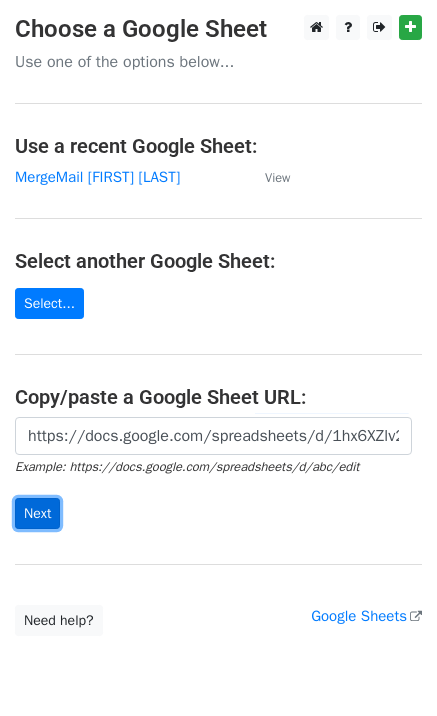 click on "Next" at bounding box center [37, 513] 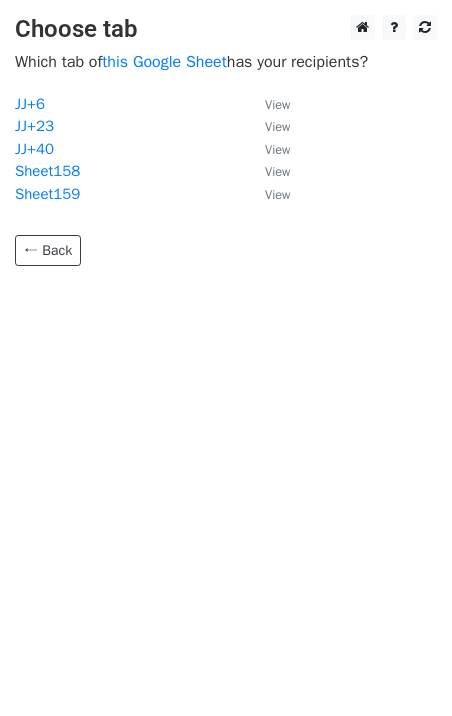 scroll, scrollTop: 0, scrollLeft: 0, axis: both 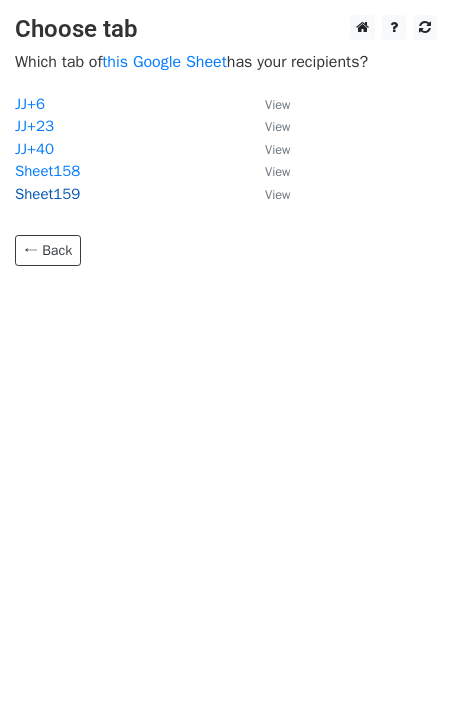 click on "Sheet159" at bounding box center [47, 194] 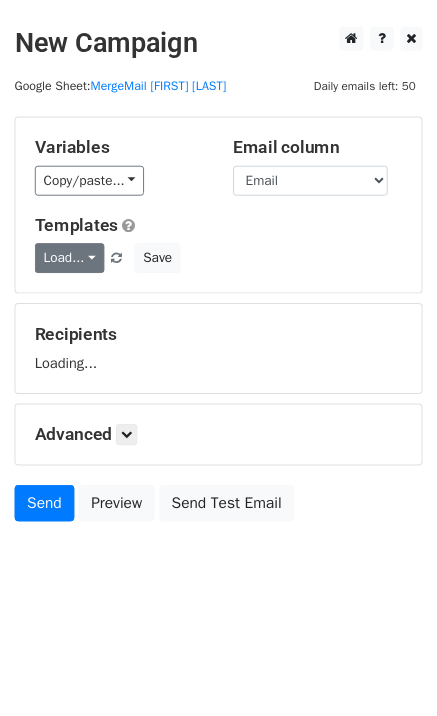 scroll, scrollTop: 0, scrollLeft: 0, axis: both 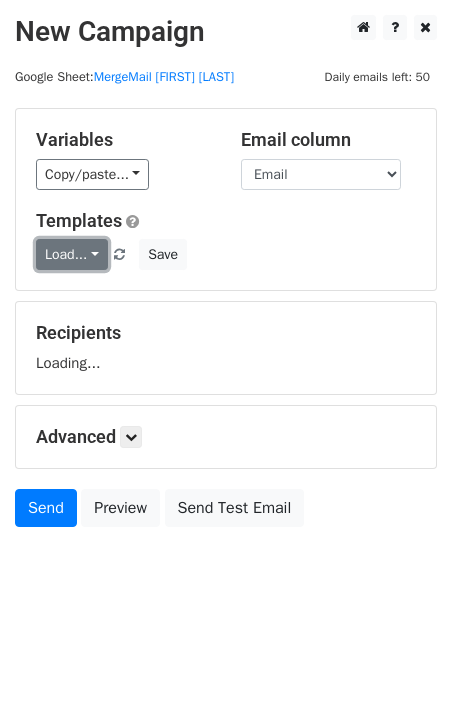 click on "Load..." at bounding box center [72, 254] 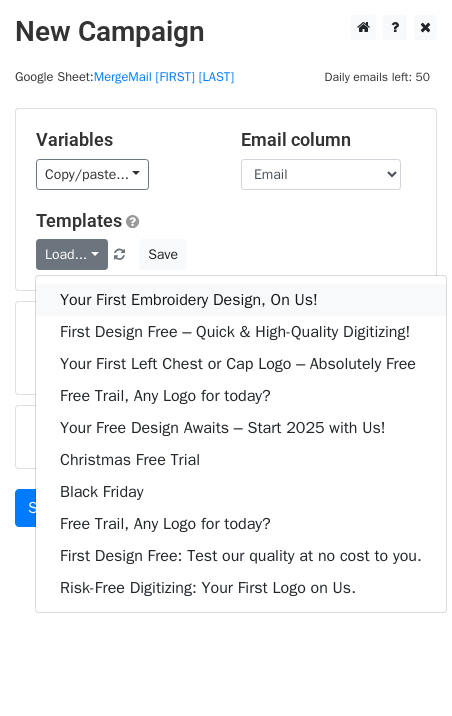 click on "Your First Embroidery Design, On Us!" at bounding box center (241, 300) 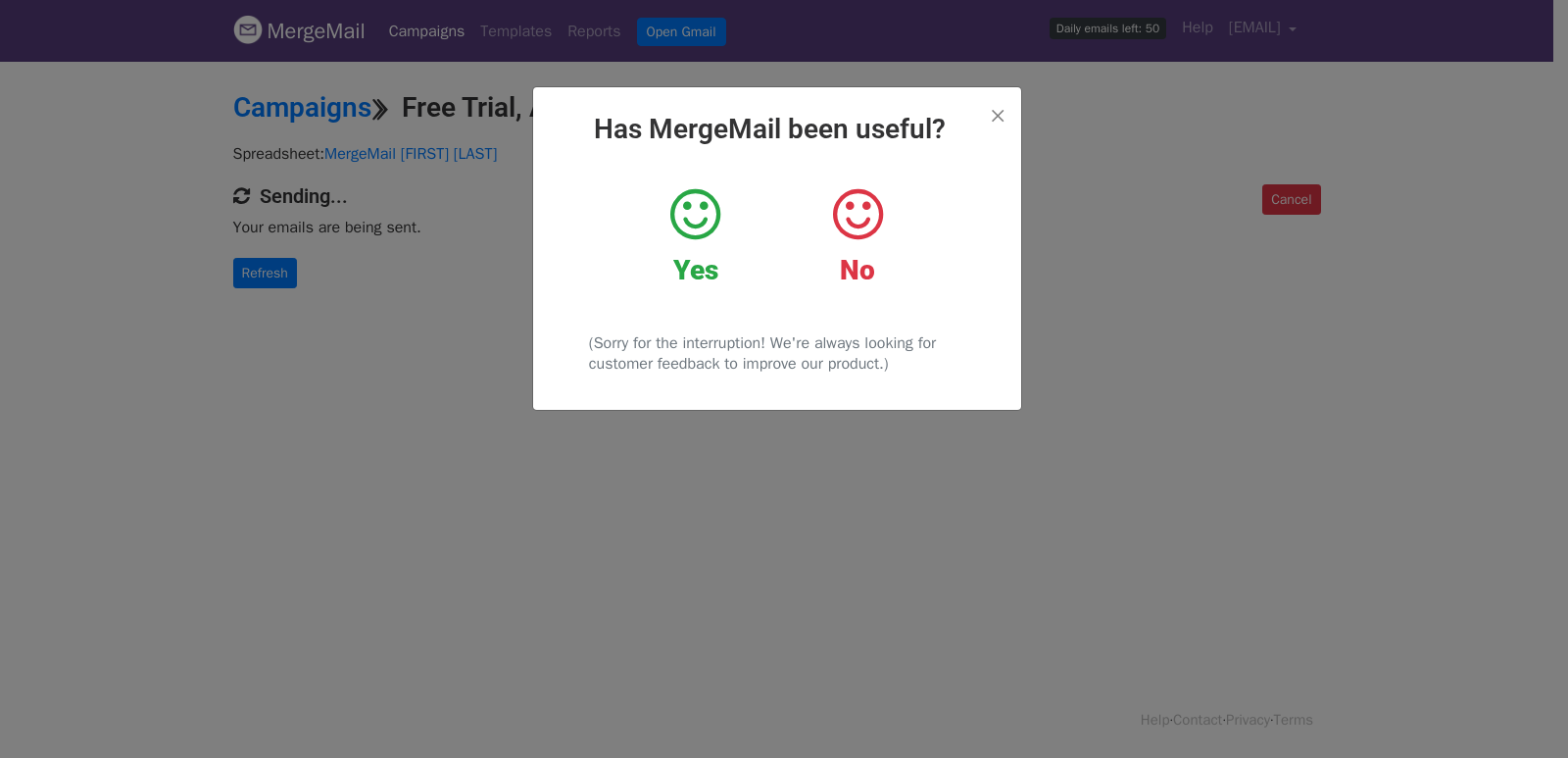 scroll, scrollTop: 0, scrollLeft: 0, axis: both 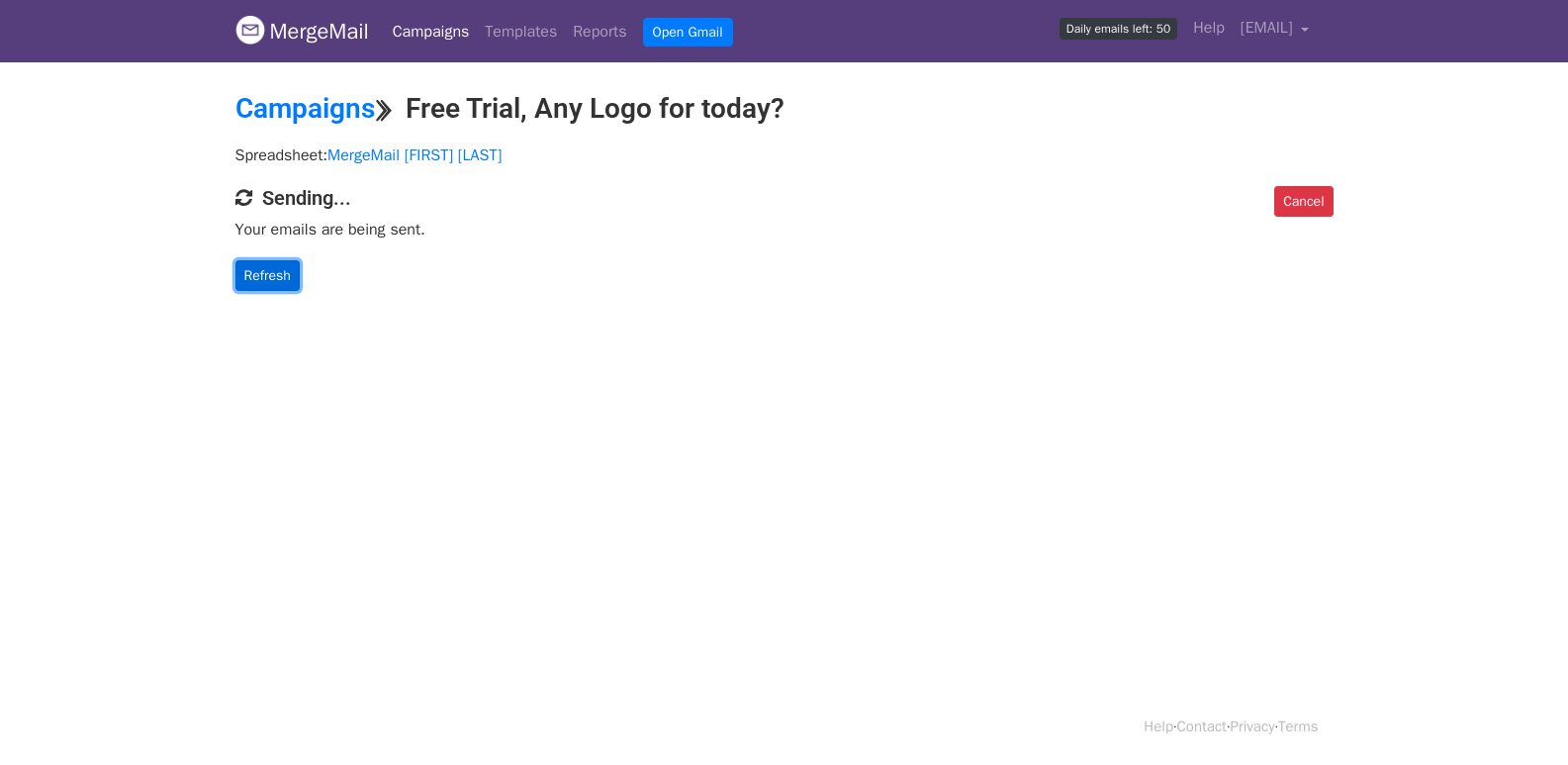 click on "Refresh" at bounding box center (267, 275) 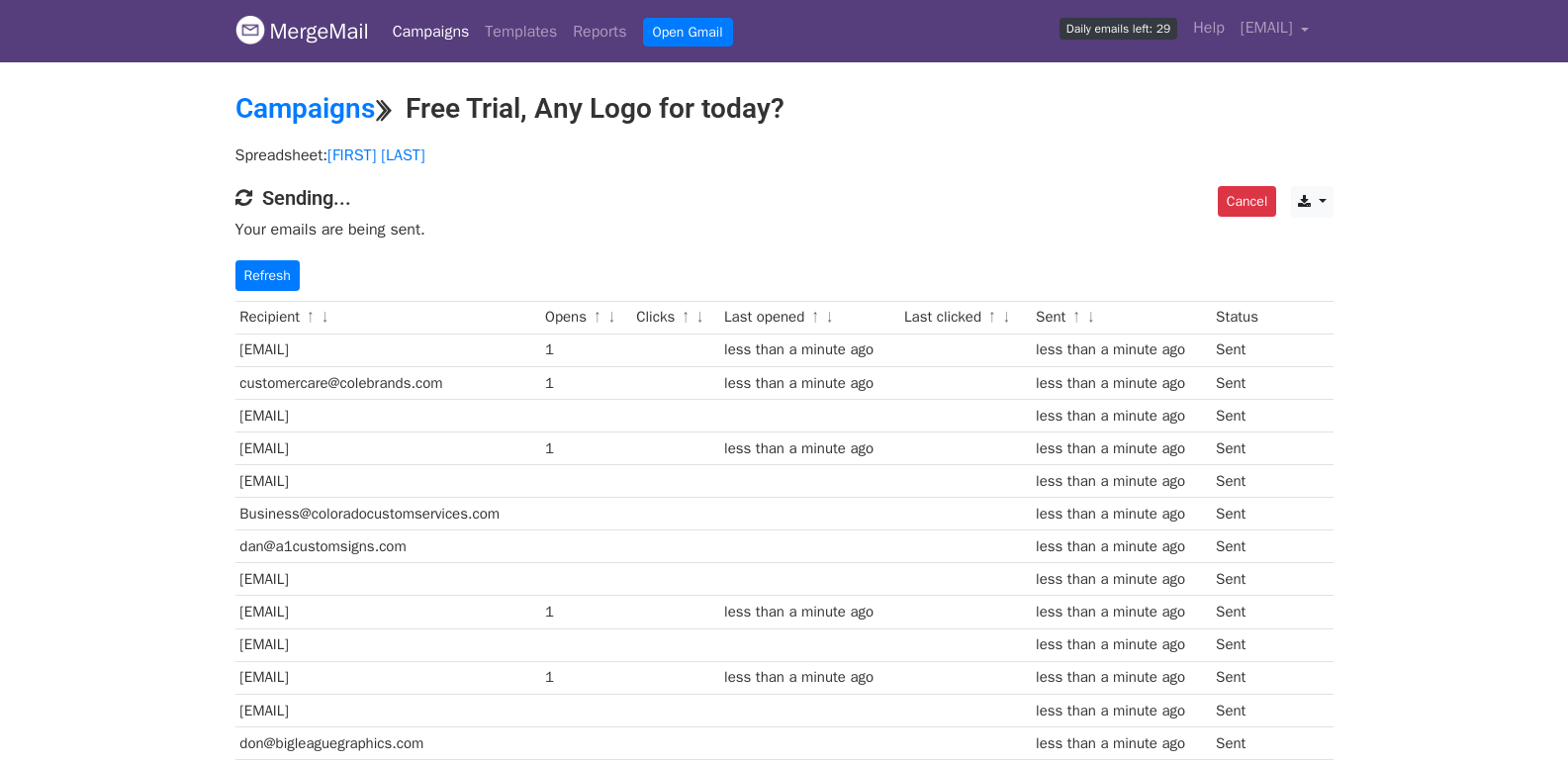 scroll, scrollTop: 0, scrollLeft: 0, axis: both 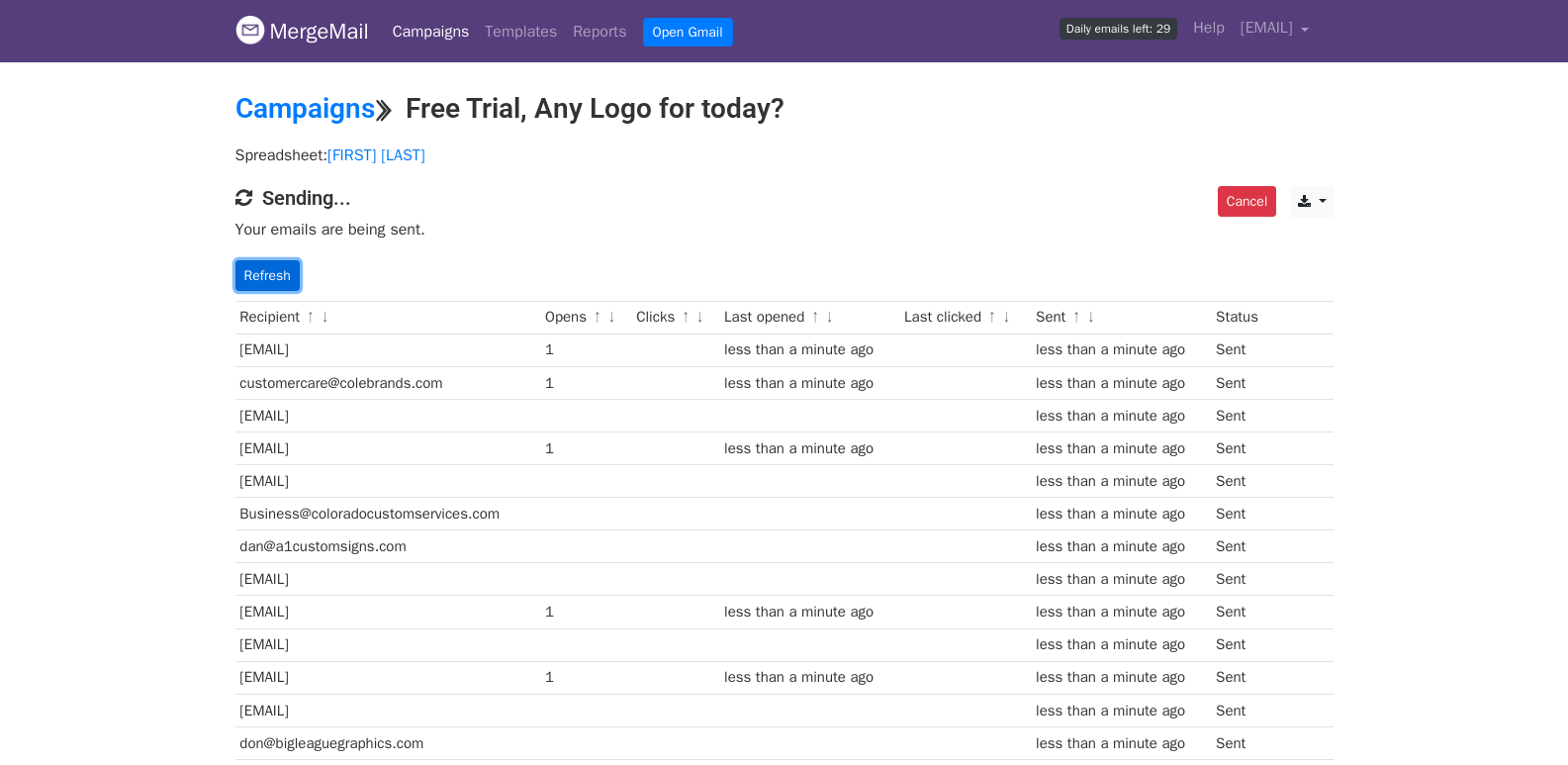 click on "Refresh" at bounding box center (267, 275) 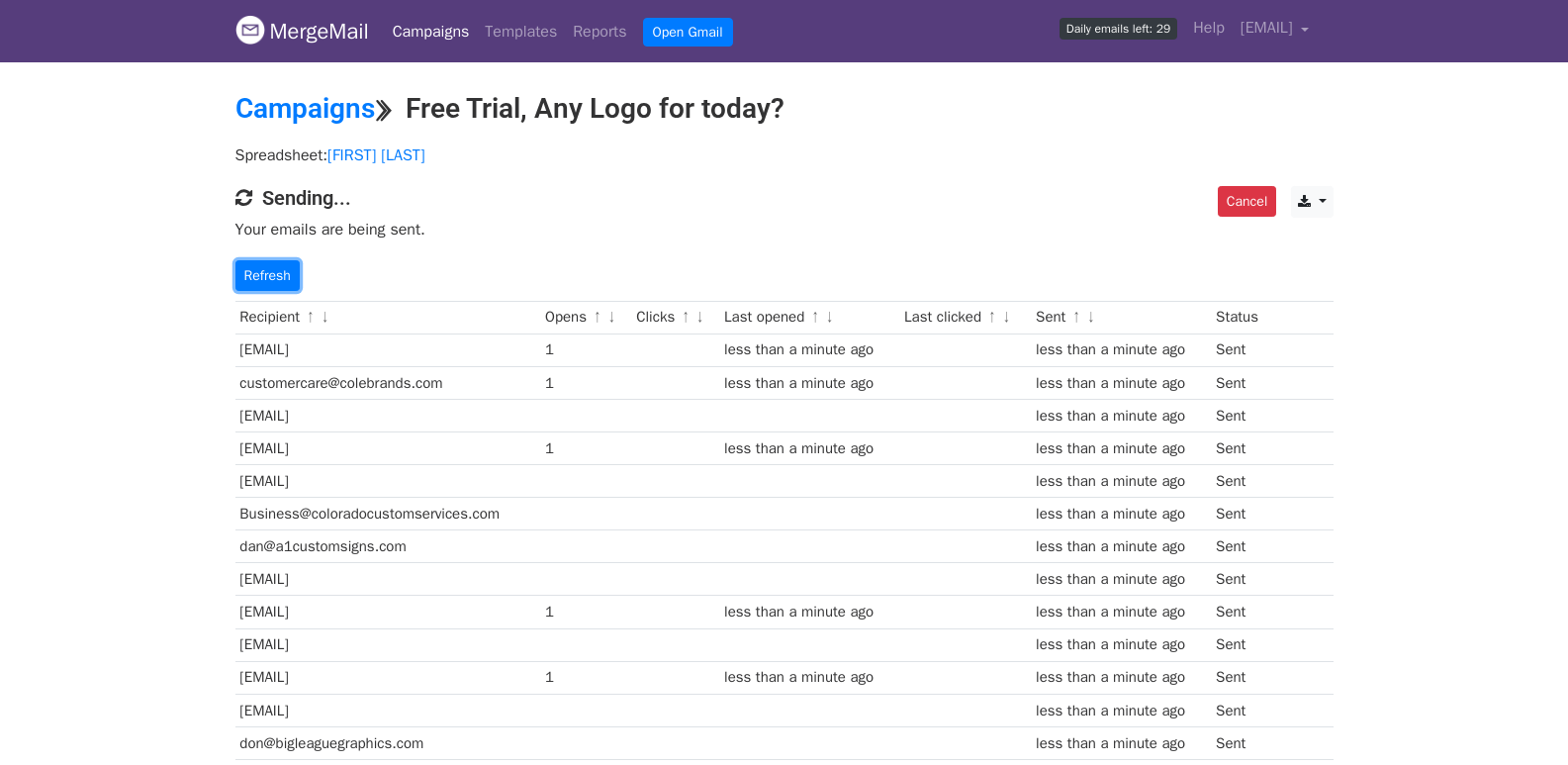 scroll, scrollTop: 1395, scrollLeft: 0, axis: vertical 